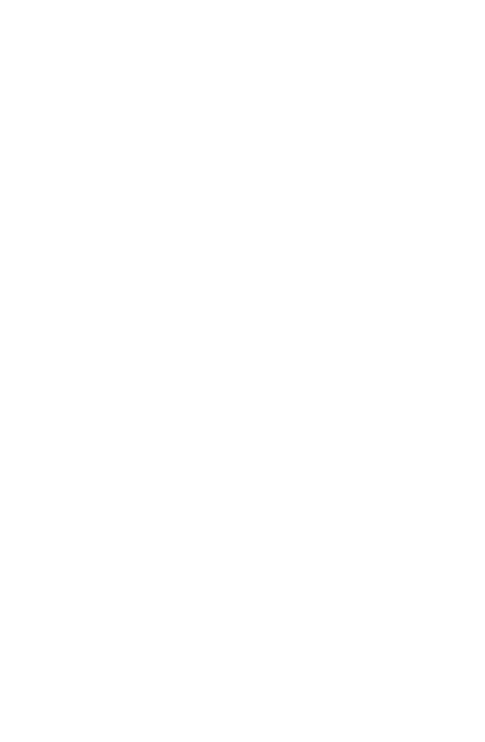 scroll, scrollTop: 0, scrollLeft: 0, axis: both 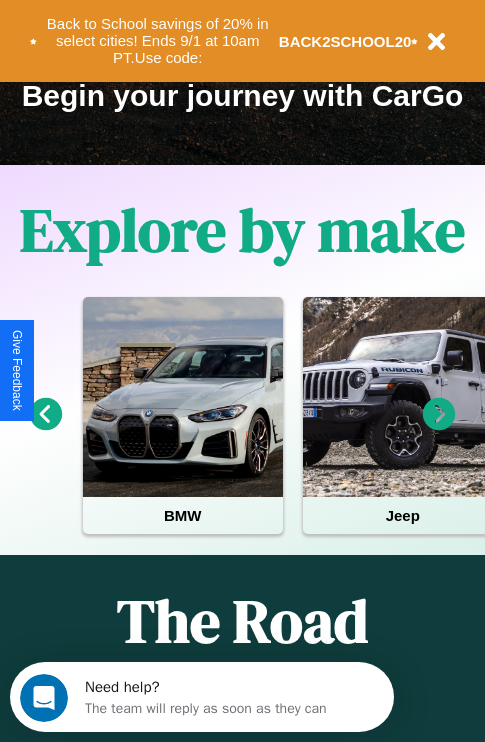 click 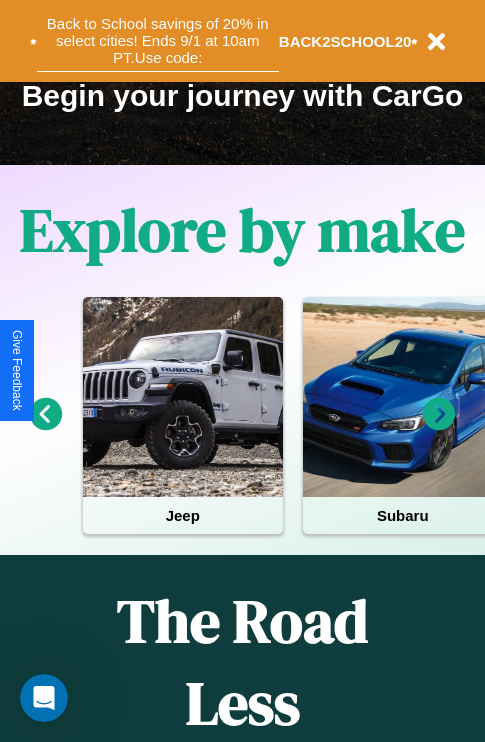 click on "Back to School savings of 20% in select cities! Ends 9/1 at 10am PT.  Use code:" at bounding box center [158, 41] 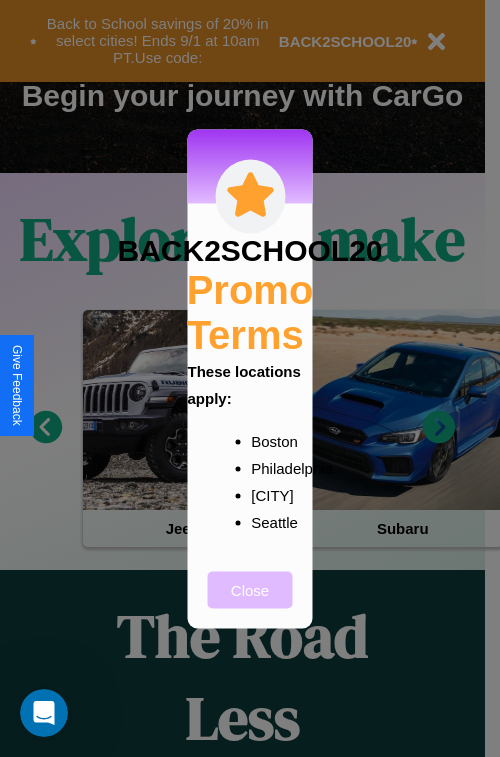 click on "Close" at bounding box center [250, 589] 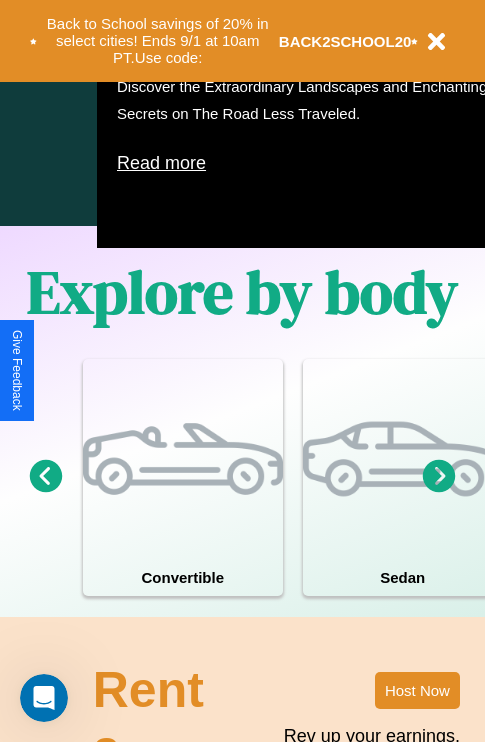 scroll, scrollTop: 1285, scrollLeft: 0, axis: vertical 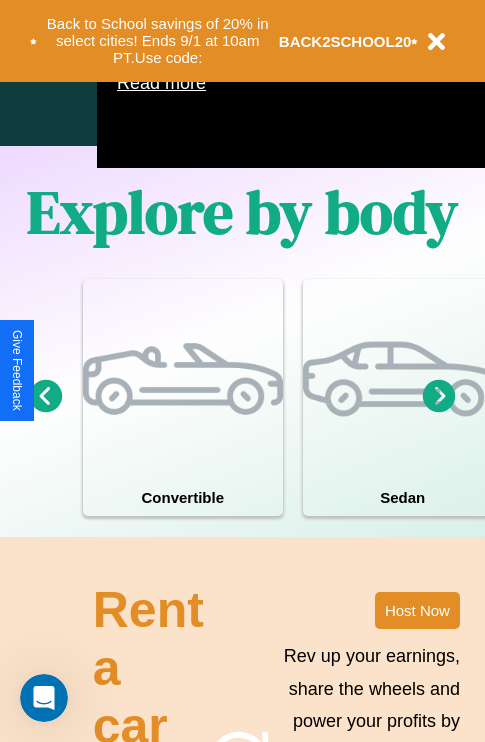 click 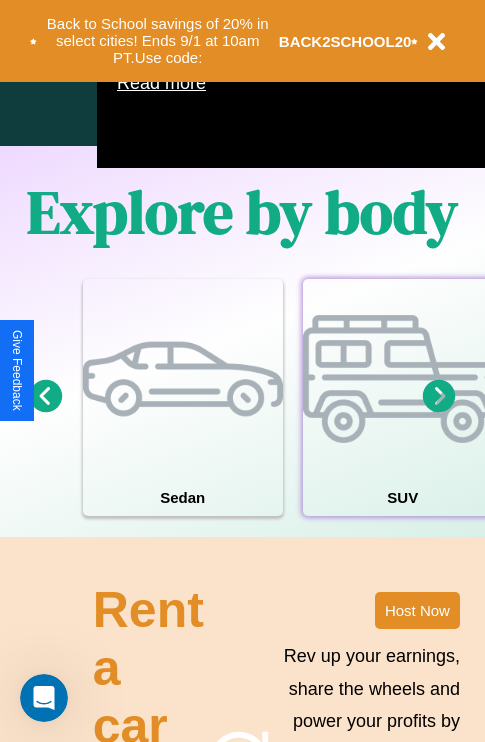 click at bounding box center (403, 379) 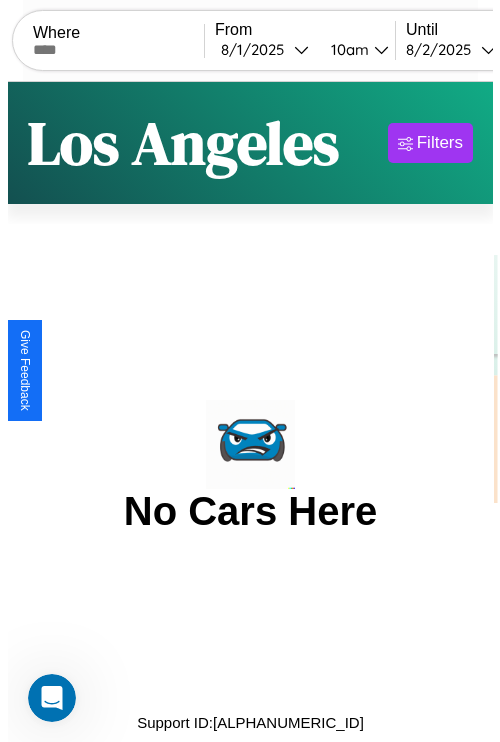 scroll, scrollTop: 0, scrollLeft: 0, axis: both 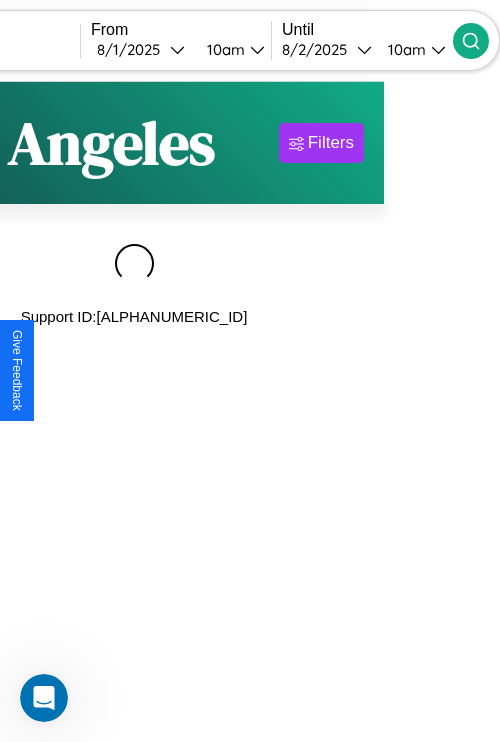 type on "**********" 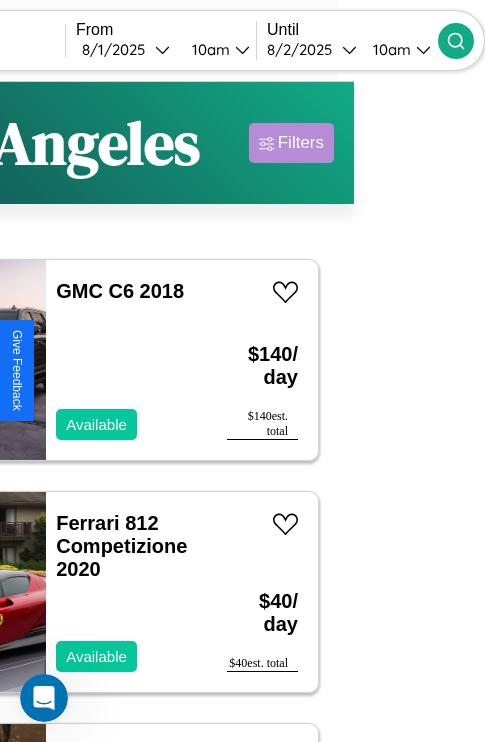 click on "Filters" at bounding box center (301, 143) 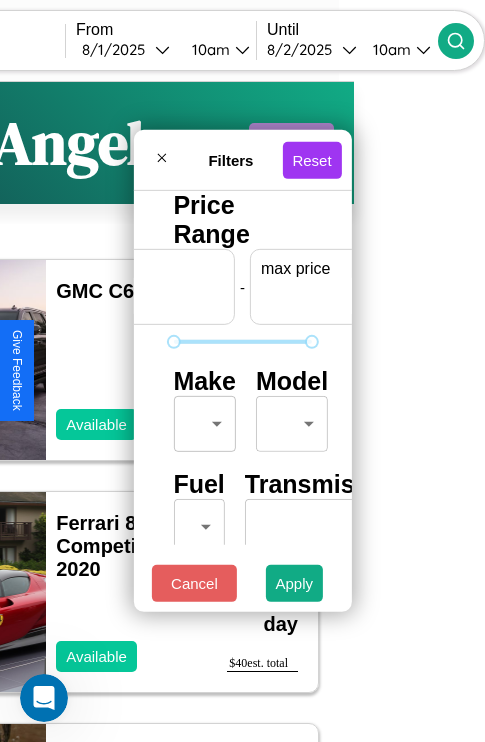 scroll, scrollTop: 0, scrollLeft: 124, axis: horizontal 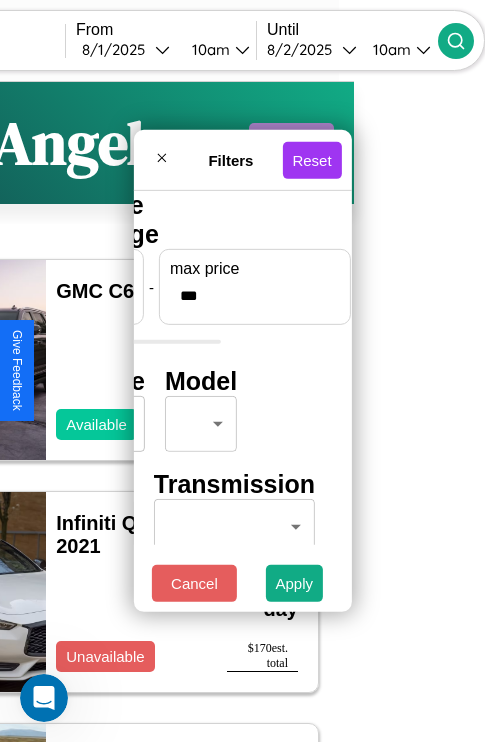 type on "***" 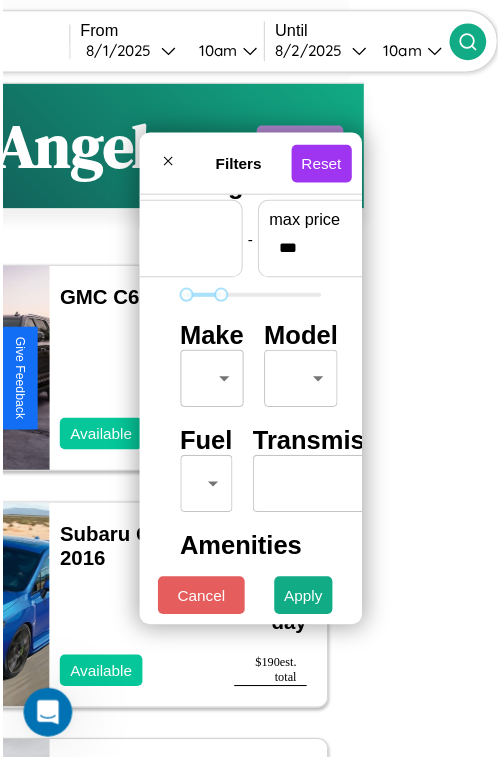 scroll, scrollTop: 59, scrollLeft: 0, axis: vertical 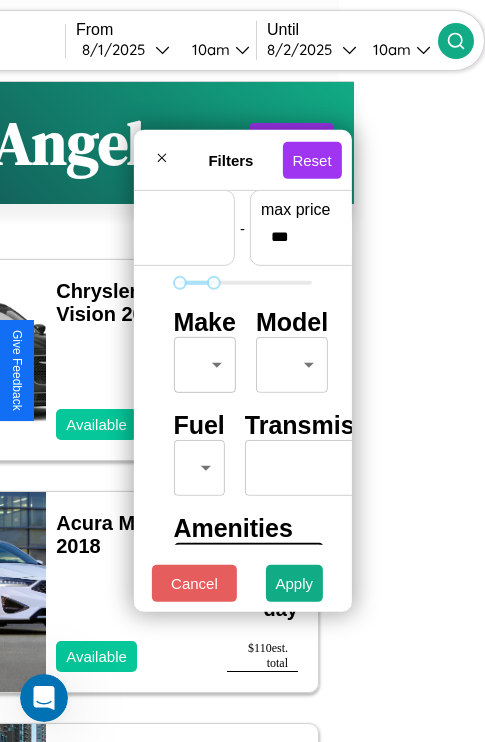 type on "**" 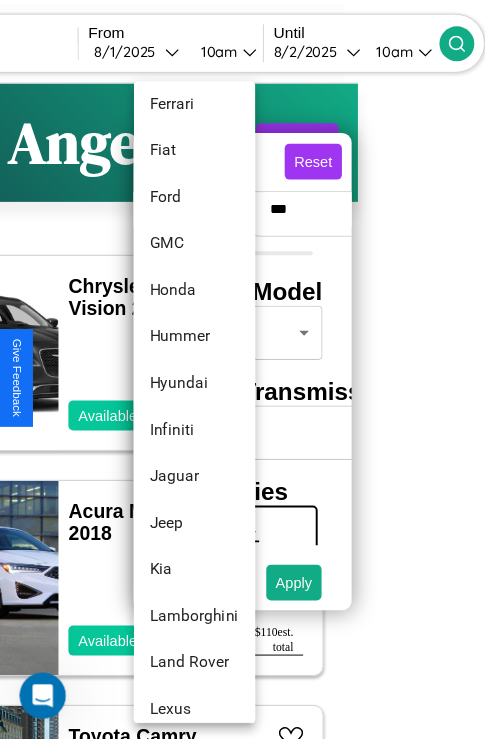 scroll, scrollTop: 614, scrollLeft: 0, axis: vertical 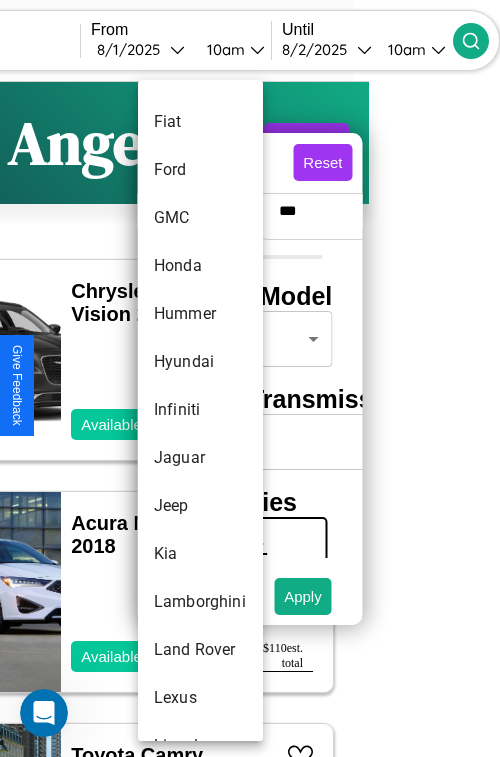 click on "Infiniti" at bounding box center [200, 410] 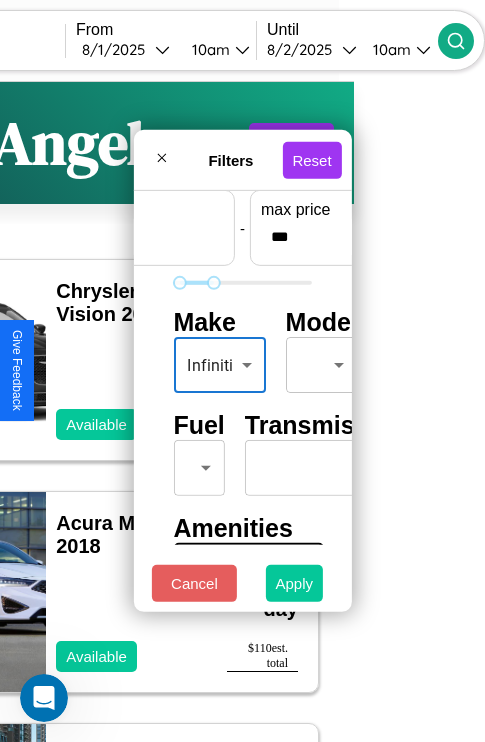 click on "Apply" at bounding box center [295, 583] 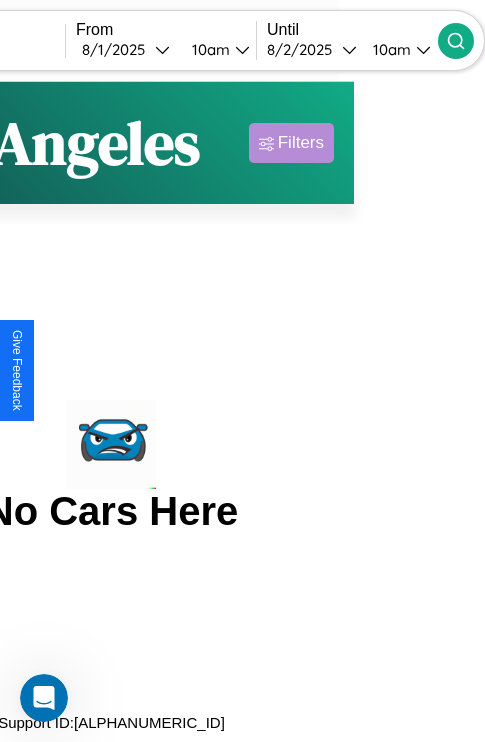 click on "Filters" at bounding box center [301, 143] 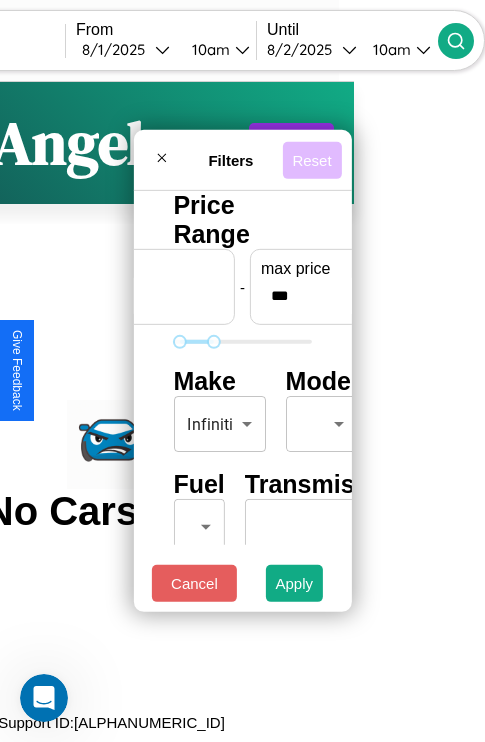 click on "Reset" at bounding box center [311, 159] 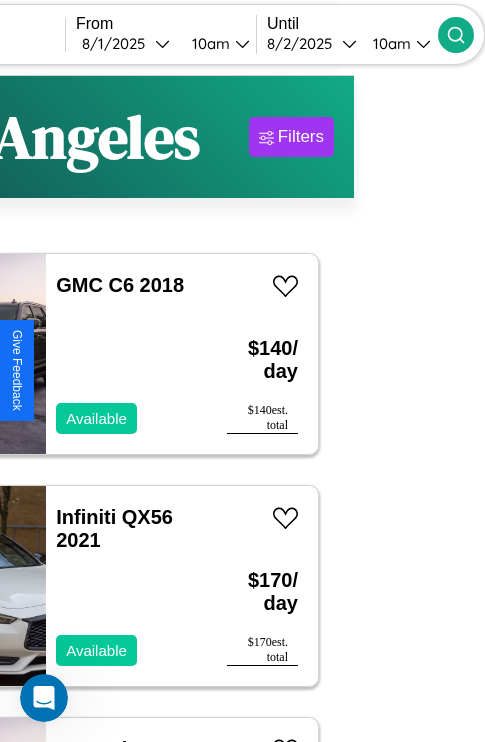 scroll, scrollTop: 69, scrollLeft: 68, axis: both 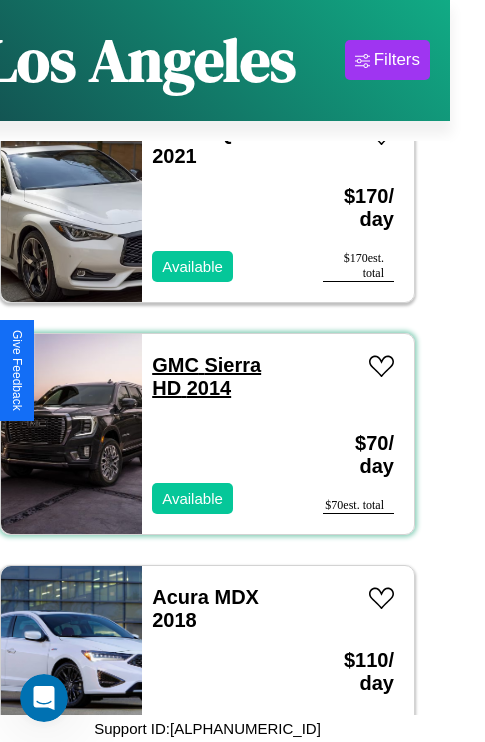 click on "GMC   Sierra HD   2014" at bounding box center [206, 376] 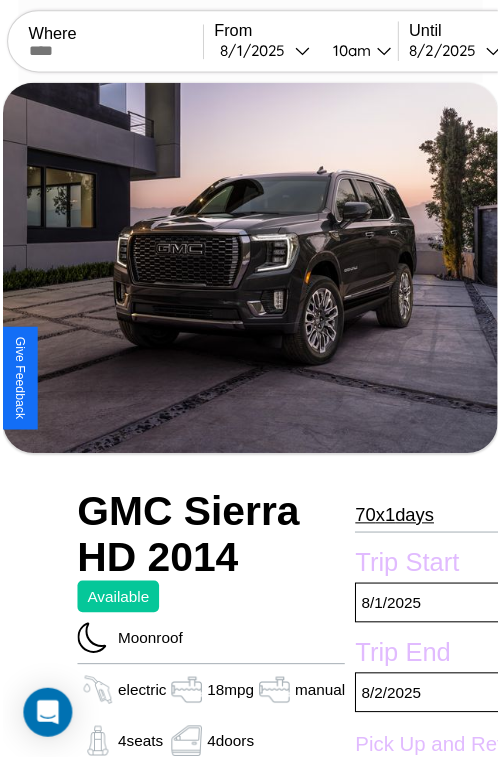scroll, scrollTop: 220, scrollLeft: 80, axis: both 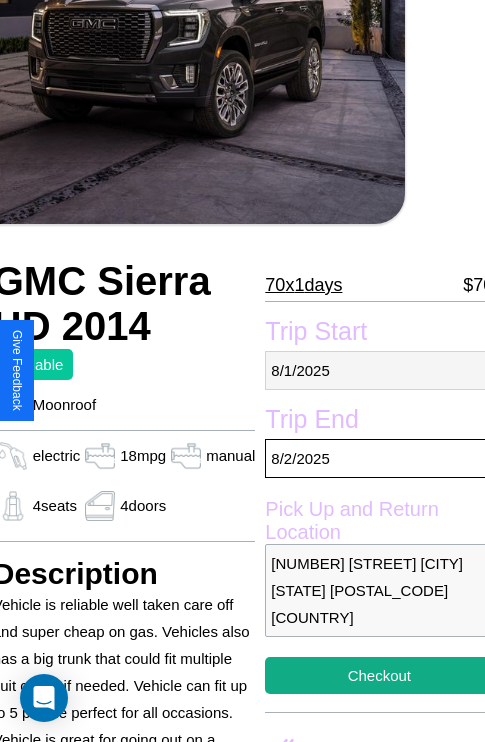 click on "8 / 1 / 2025" at bounding box center [379, 370] 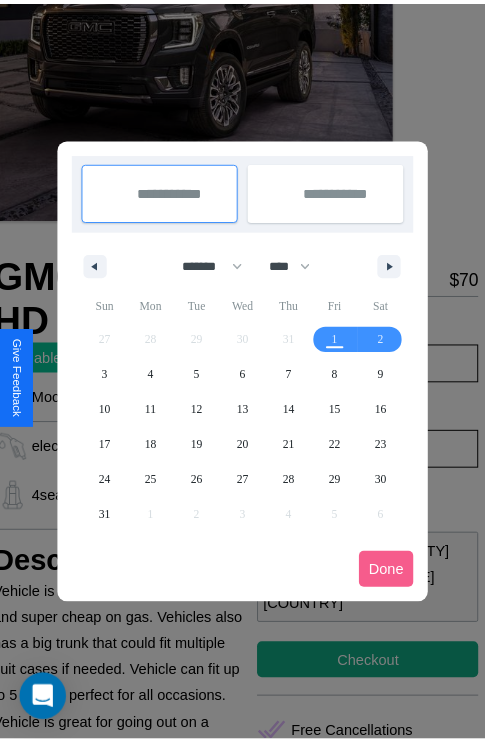 scroll, scrollTop: 0, scrollLeft: 80, axis: horizontal 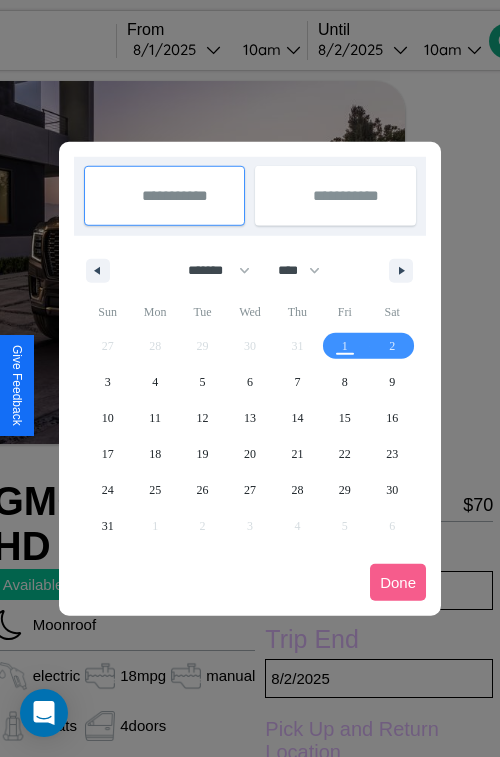click at bounding box center [250, 378] 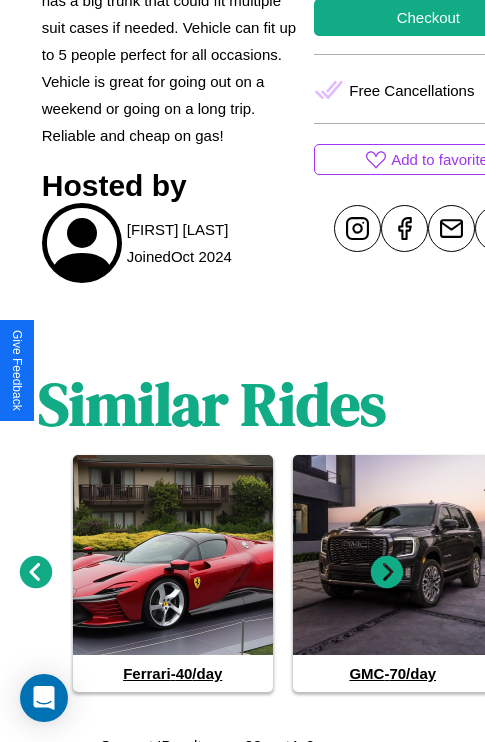 scroll, scrollTop: 895, scrollLeft: 30, axis: both 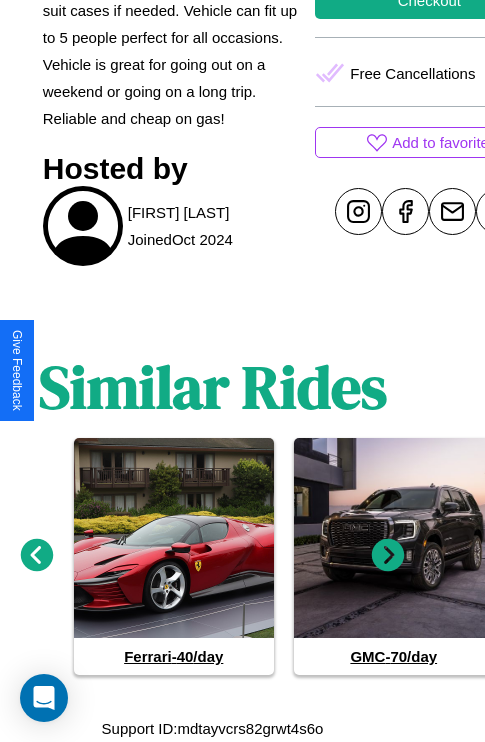 click 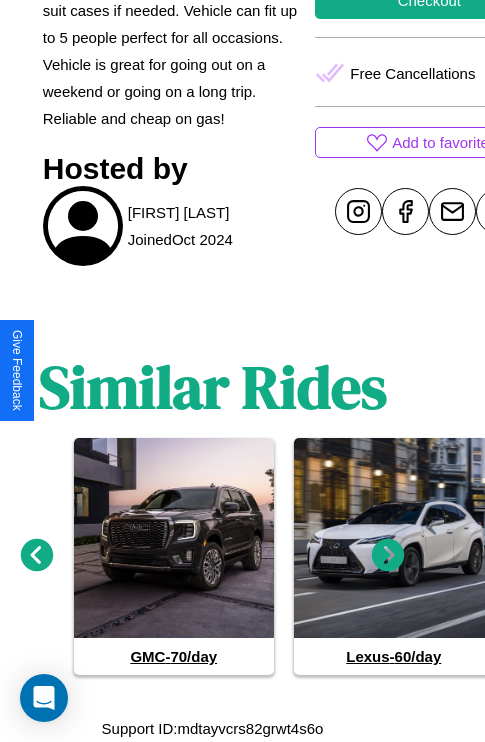 click 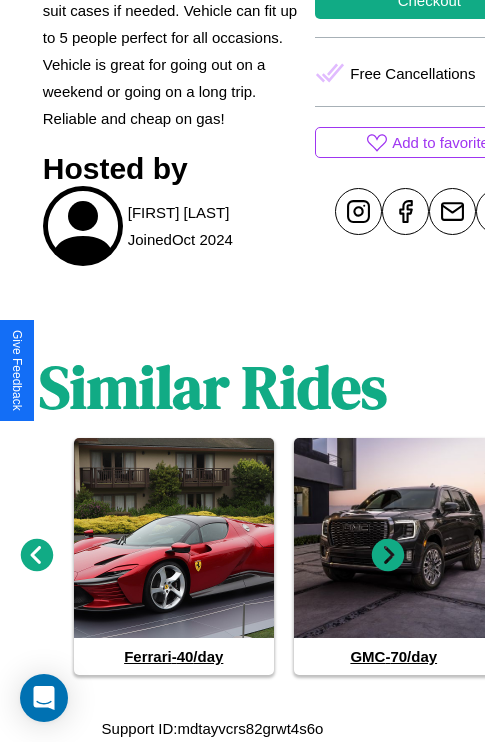click 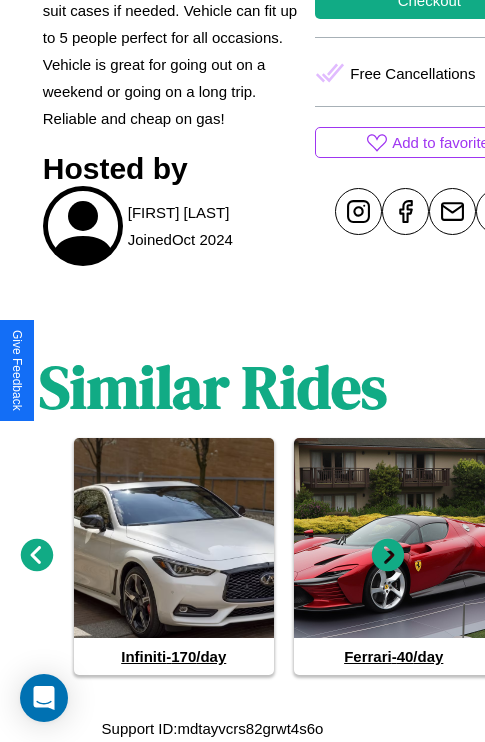 click 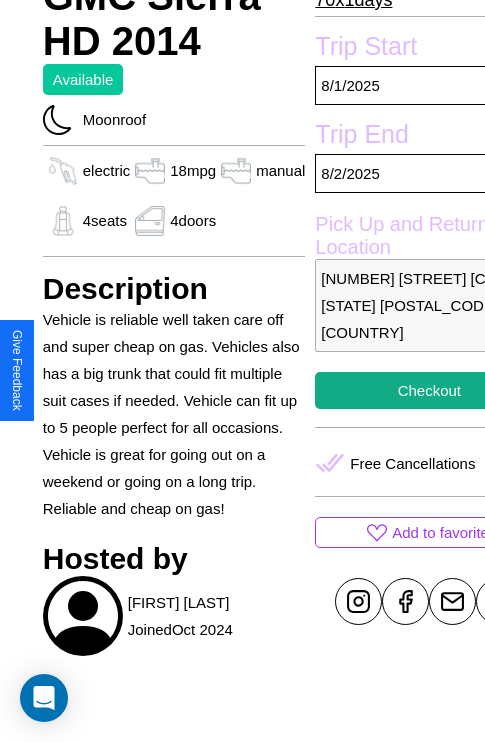 scroll, scrollTop: 134, scrollLeft: 30, axis: both 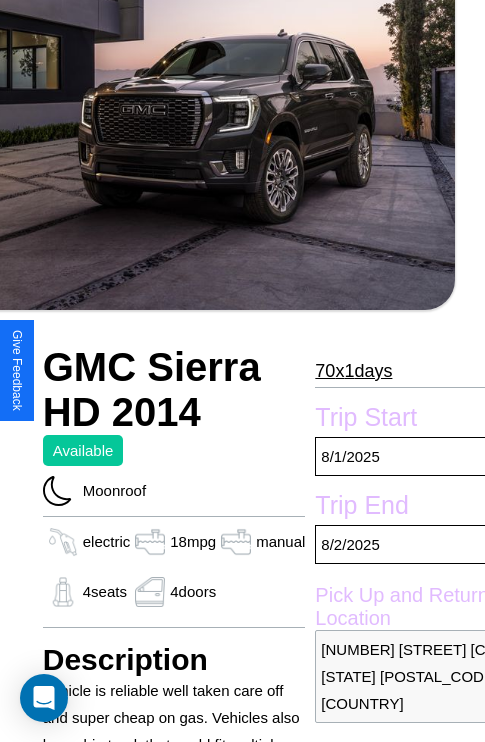 click on "70  x  1  days" at bounding box center (353, 371) 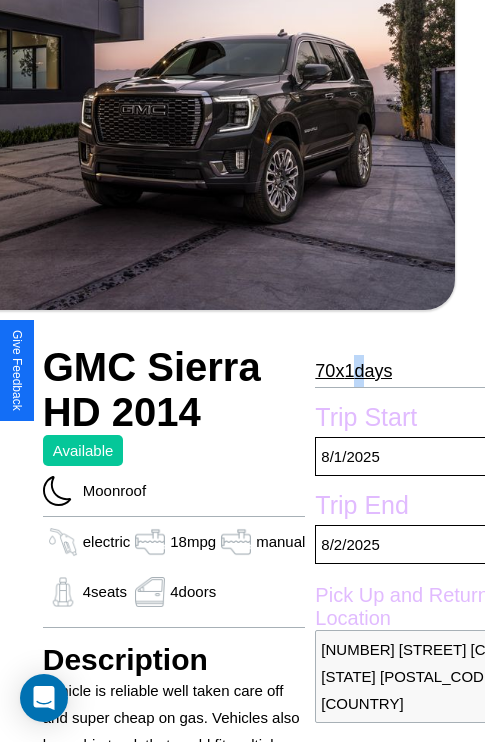 click on "70  x  1  days" at bounding box center [353, 371] 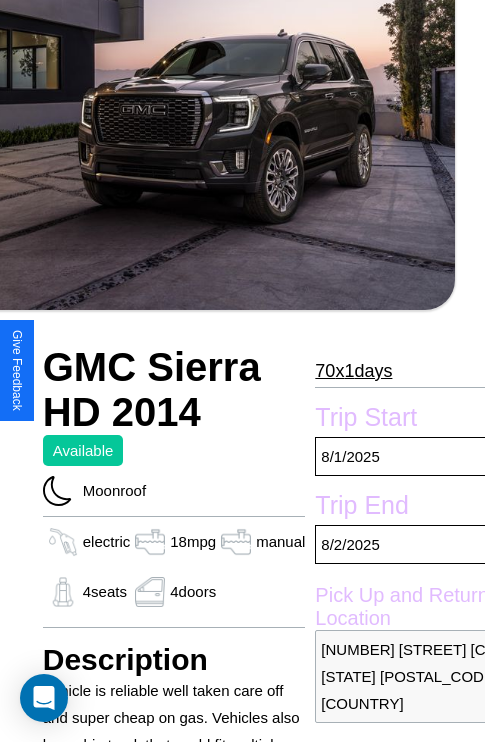 click on "70  x  1  days" at bounding box center (353, 371) 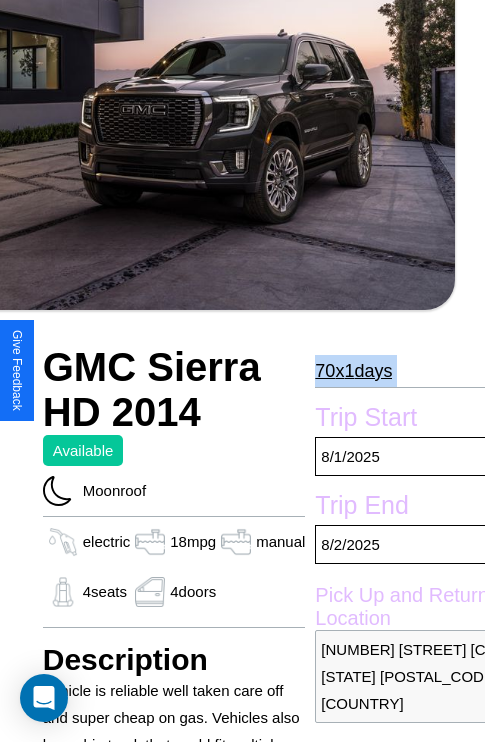 click on "70  x  1  days" at bounding box center [353, 371] 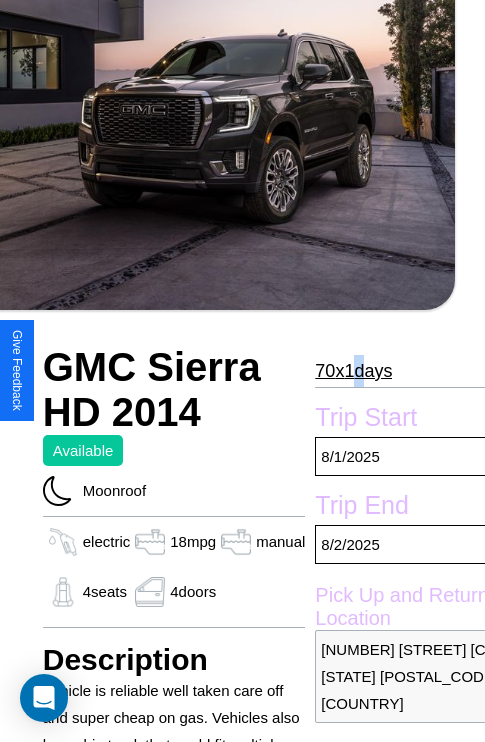 click on "70  x  1  days" at bounding box center [353, 371] 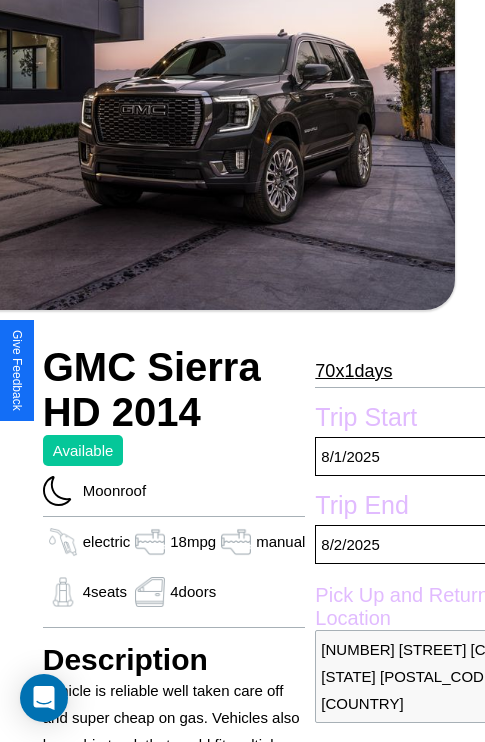 scroll, scrollTop: 361, scrollLeft: 60, axis: both 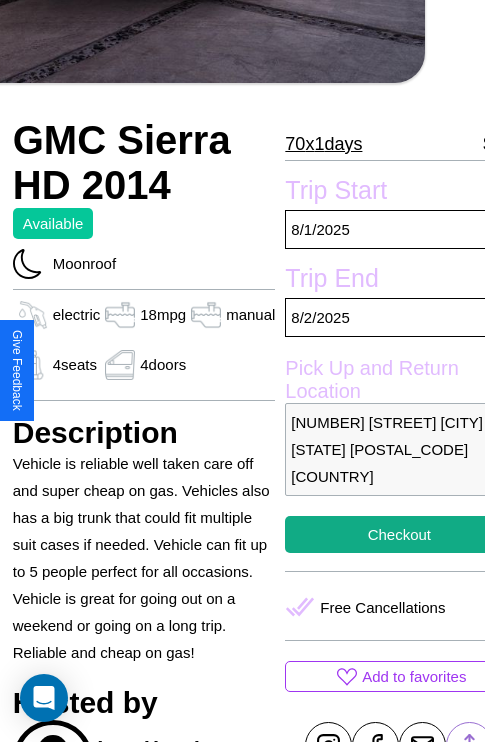 click 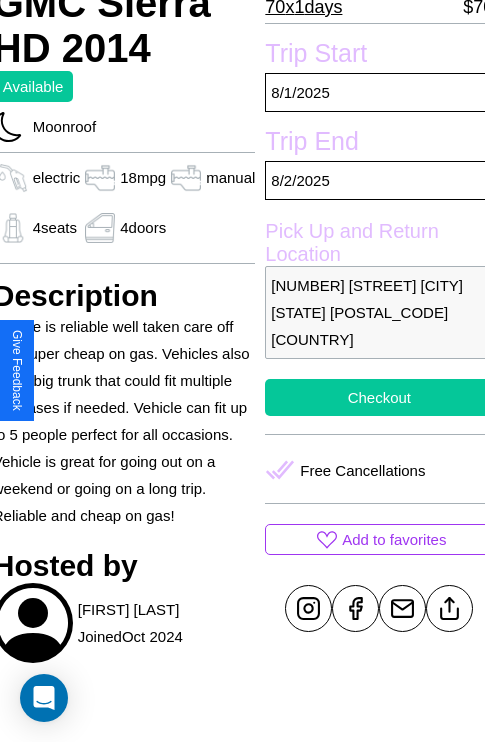 click on "Checkout" at bounding box center [379, 397] 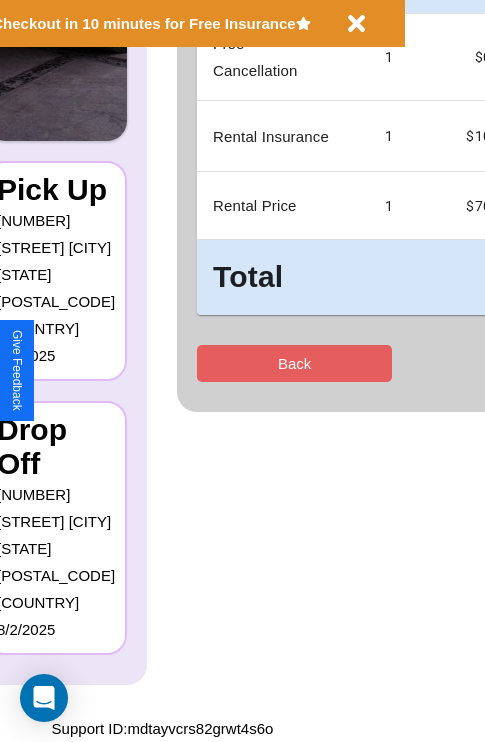 scroll, scrollTop: 0, scrollLeft: 0, axis: both 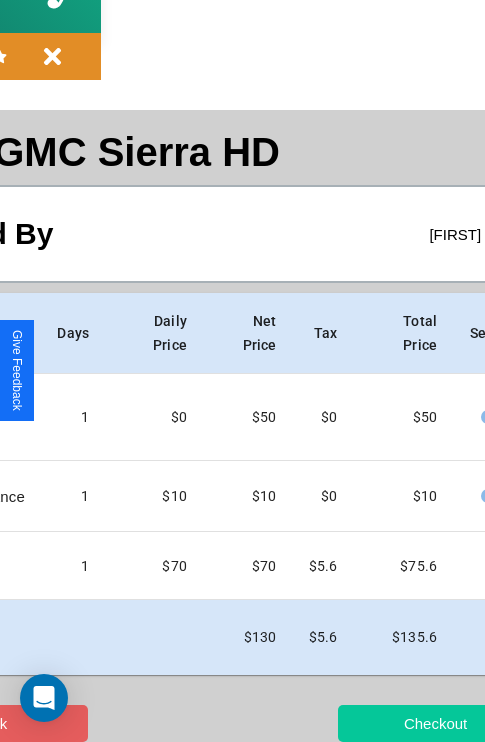 click on "Checkout" at bounding box center (435, 723) 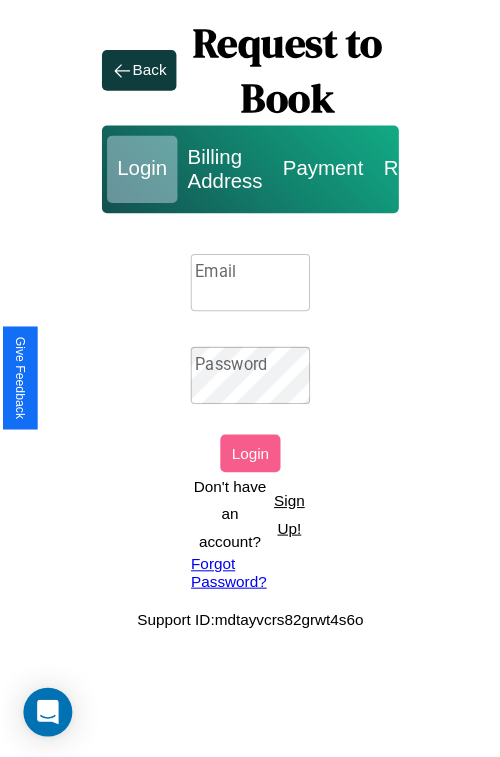 scroll, scrollTop: 0, scrollLeft: 0, axis: both 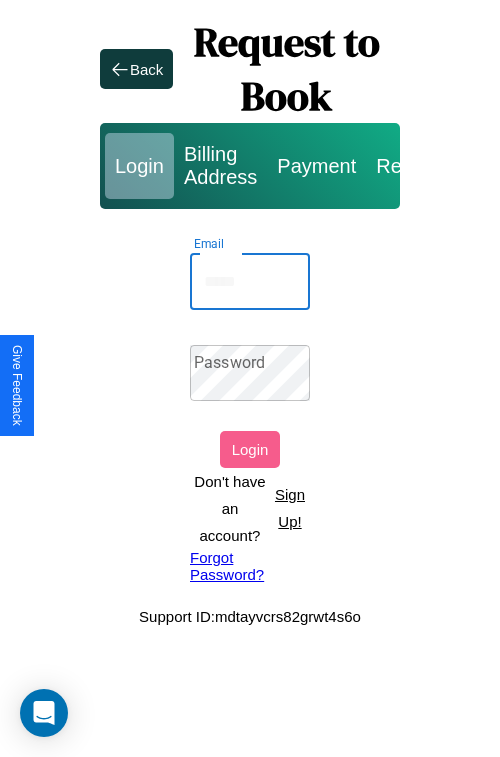 click on "Email" at bounding box center (250, 282) 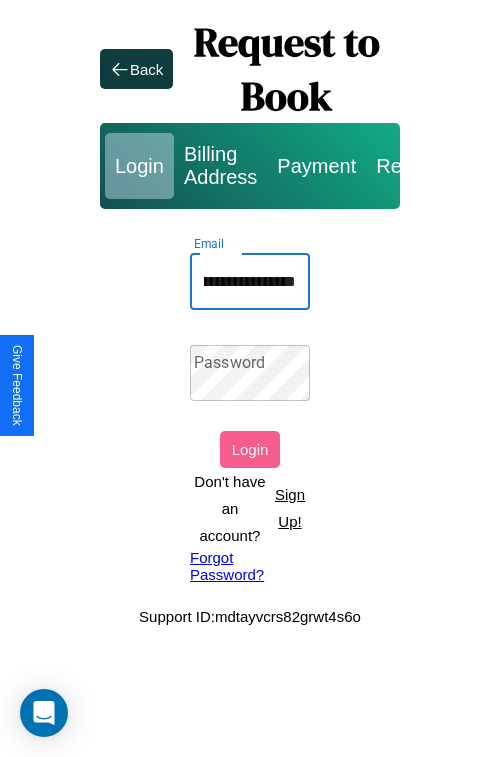 scroll, scrollTop: 0, scrollLeft: 125, axis: horizontal 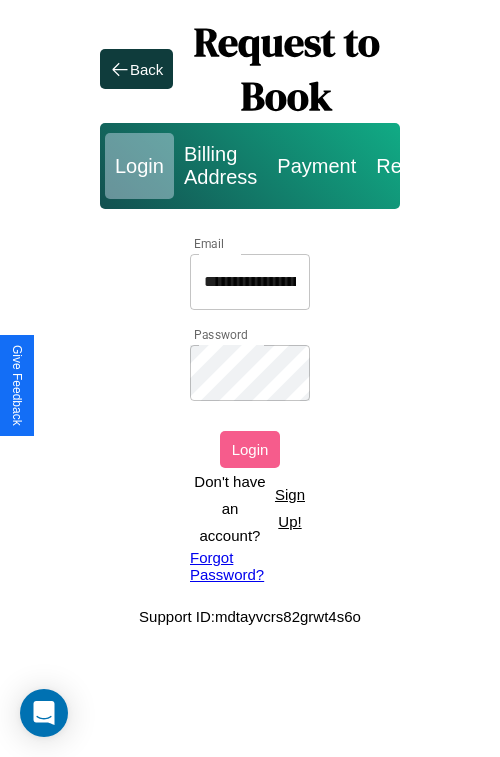 click on "Login" at bounding box center [250, 449] 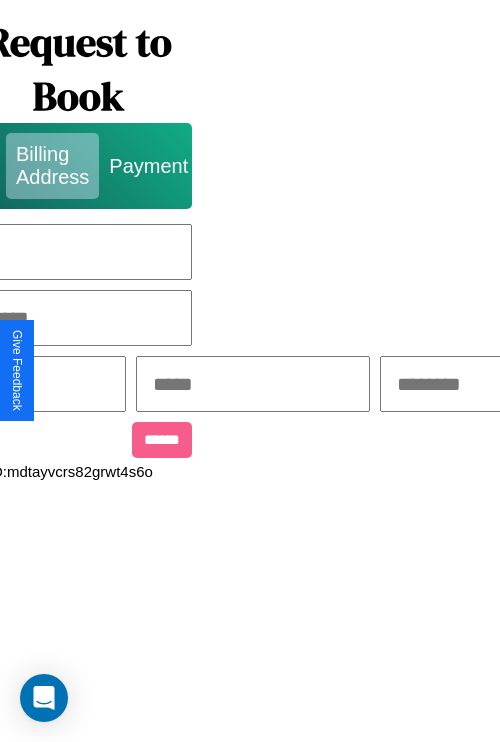 scroll, scrollTop: 0, scrollLeft: 517, axis: horizontal 